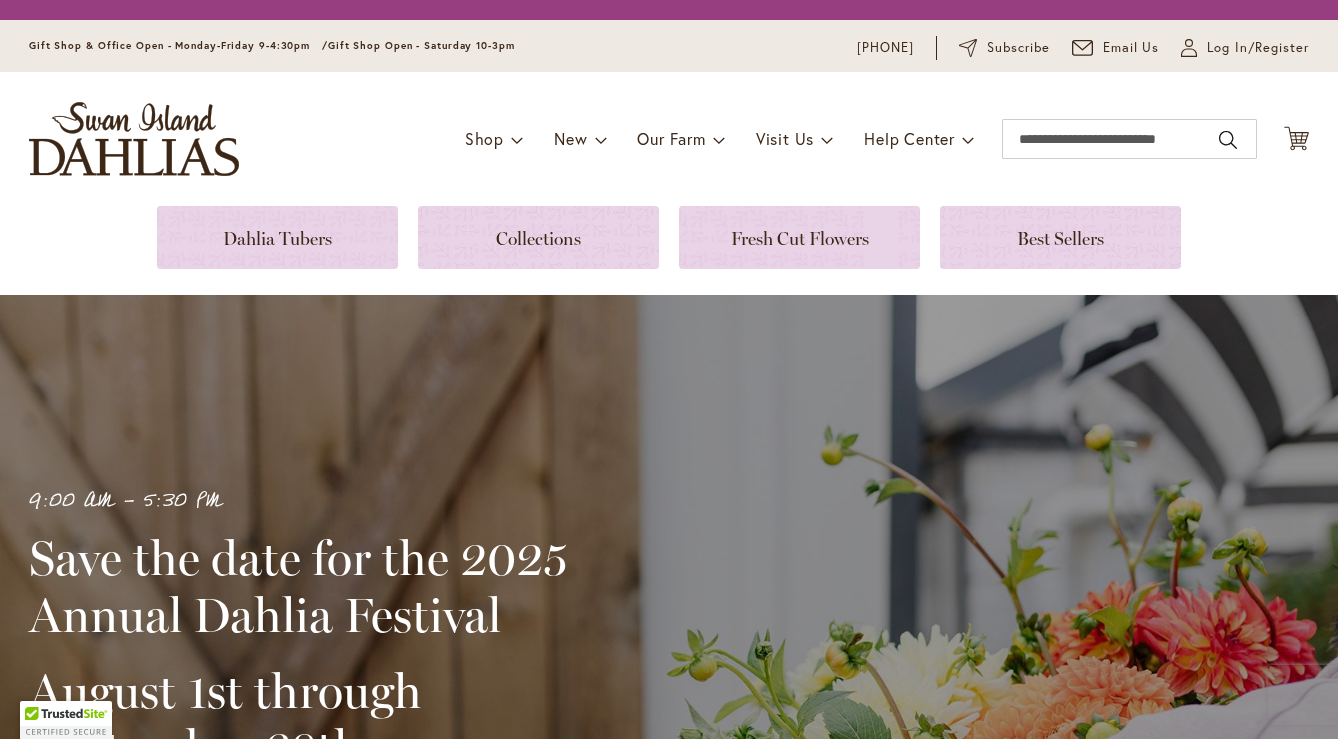 scroll, scrollTop: 0, scrollLeft: 0, axis: both 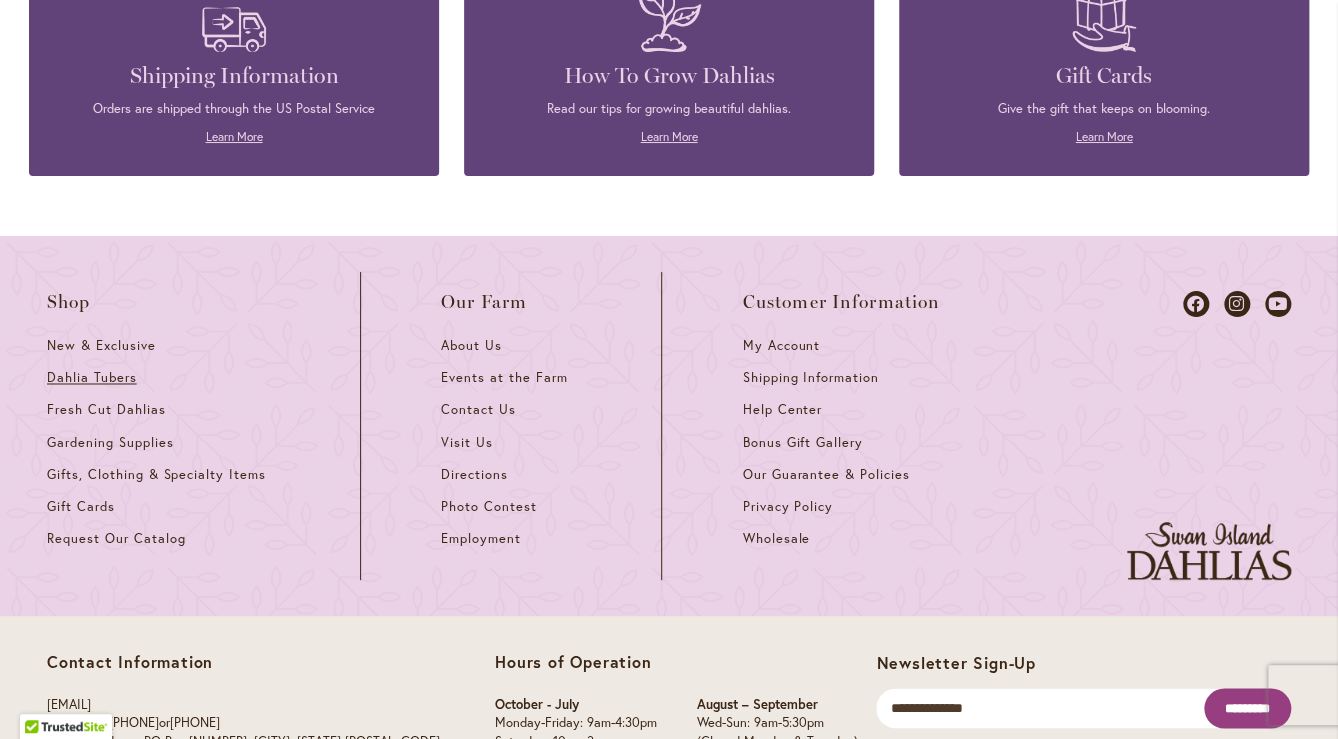 click on "Dahlia Tubers" at bounding box center (92, 377) 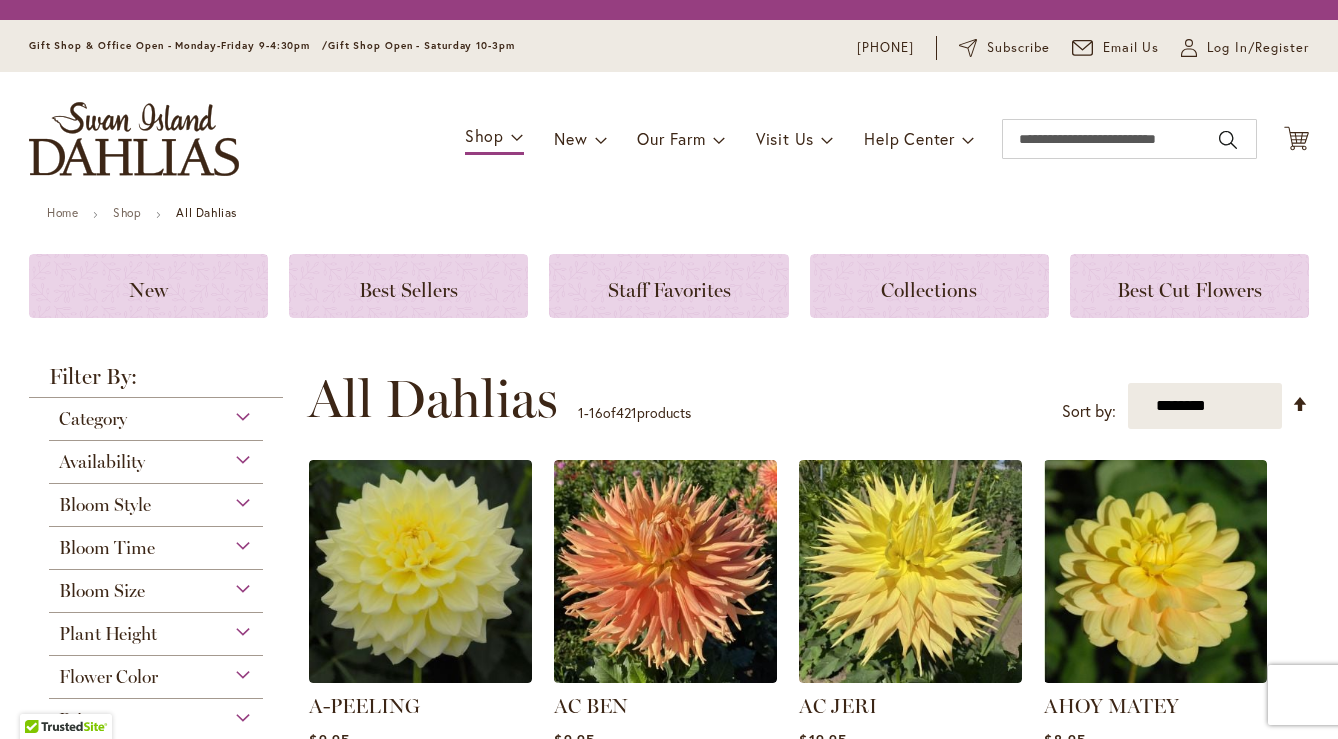 scroll, scrollTop: 0, scrollLeft: 0, axis: both 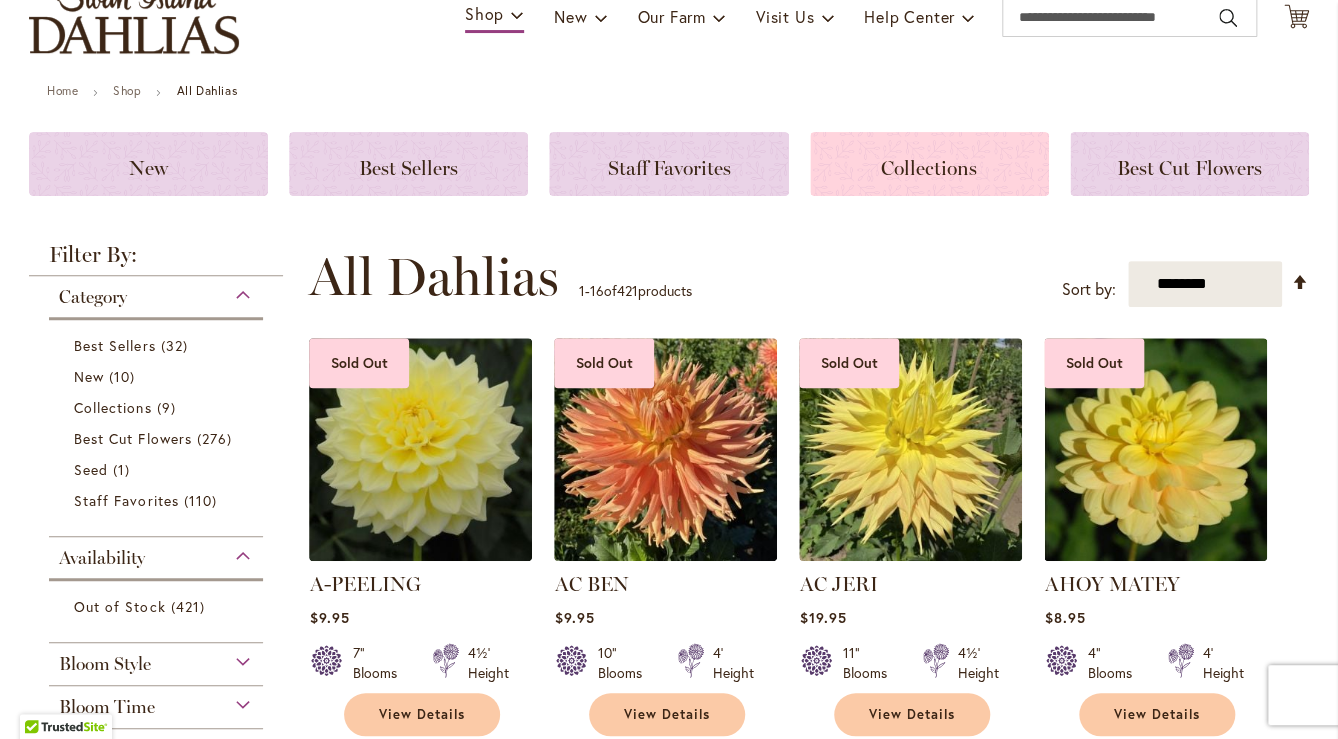 click on "Collections" 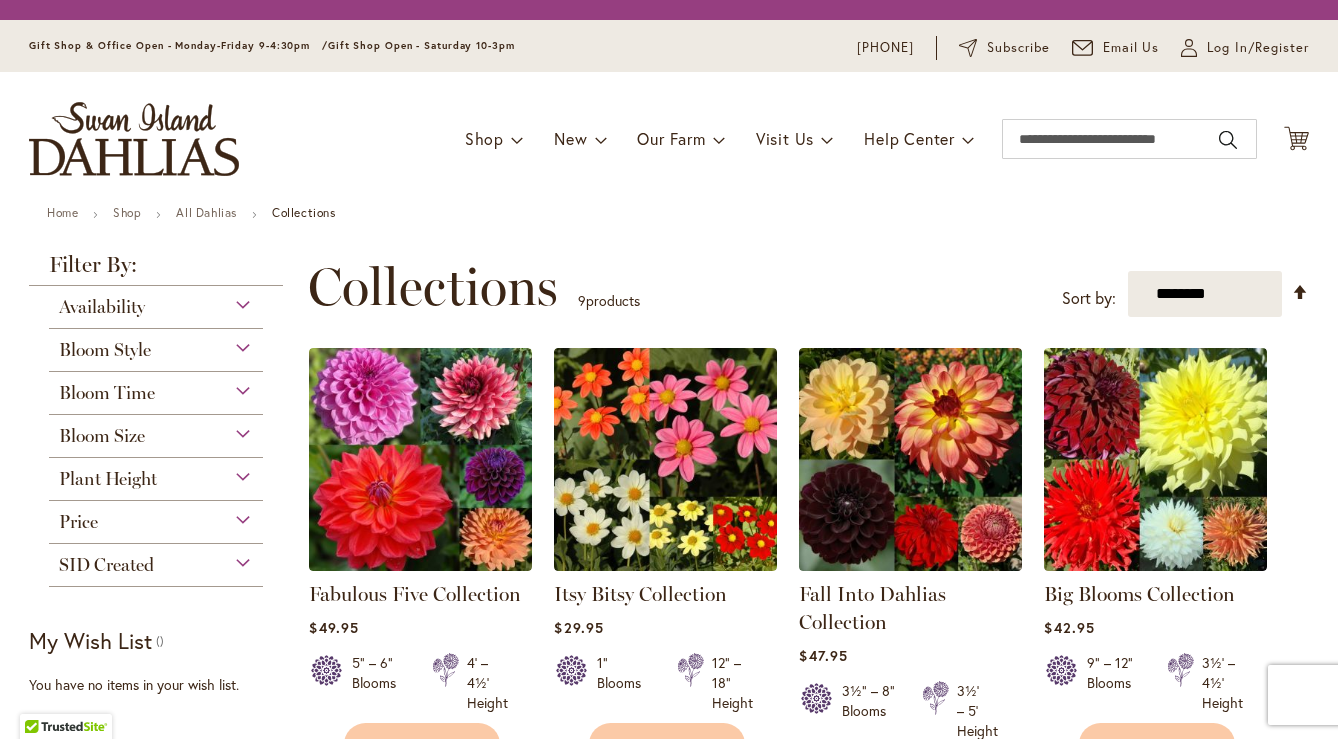 scroll, scrollTop: 0, scrollLeft: 0, axis: both 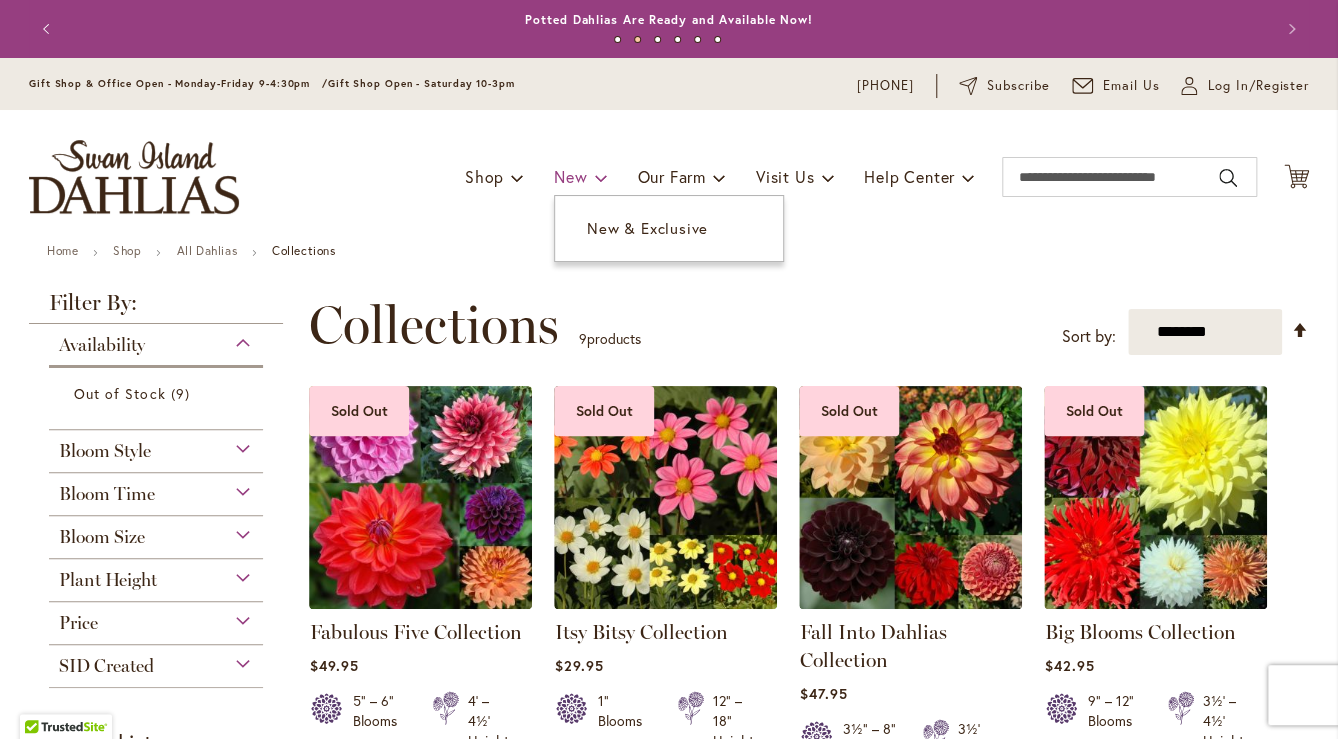 click on "New" at bounding box center [570, 176] 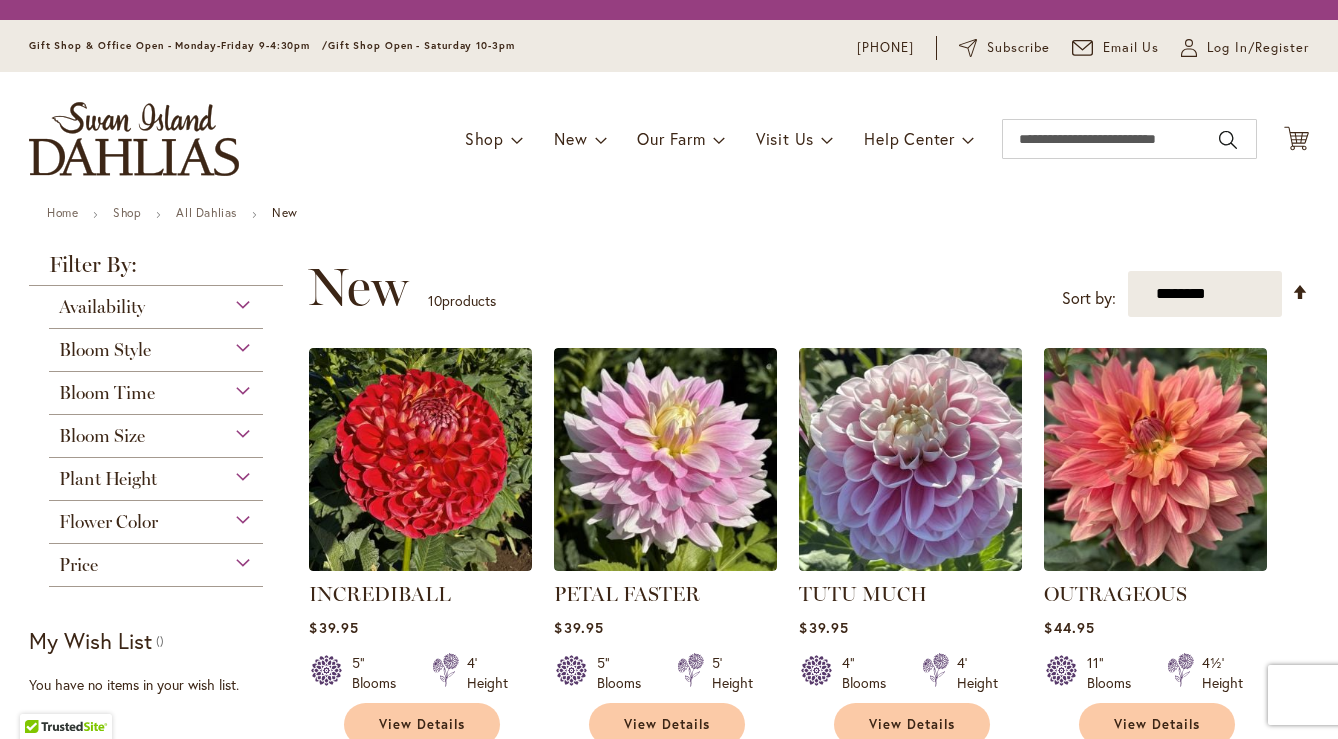 scroll, scrollTop: 0, scrollLeft: 0, axis: both 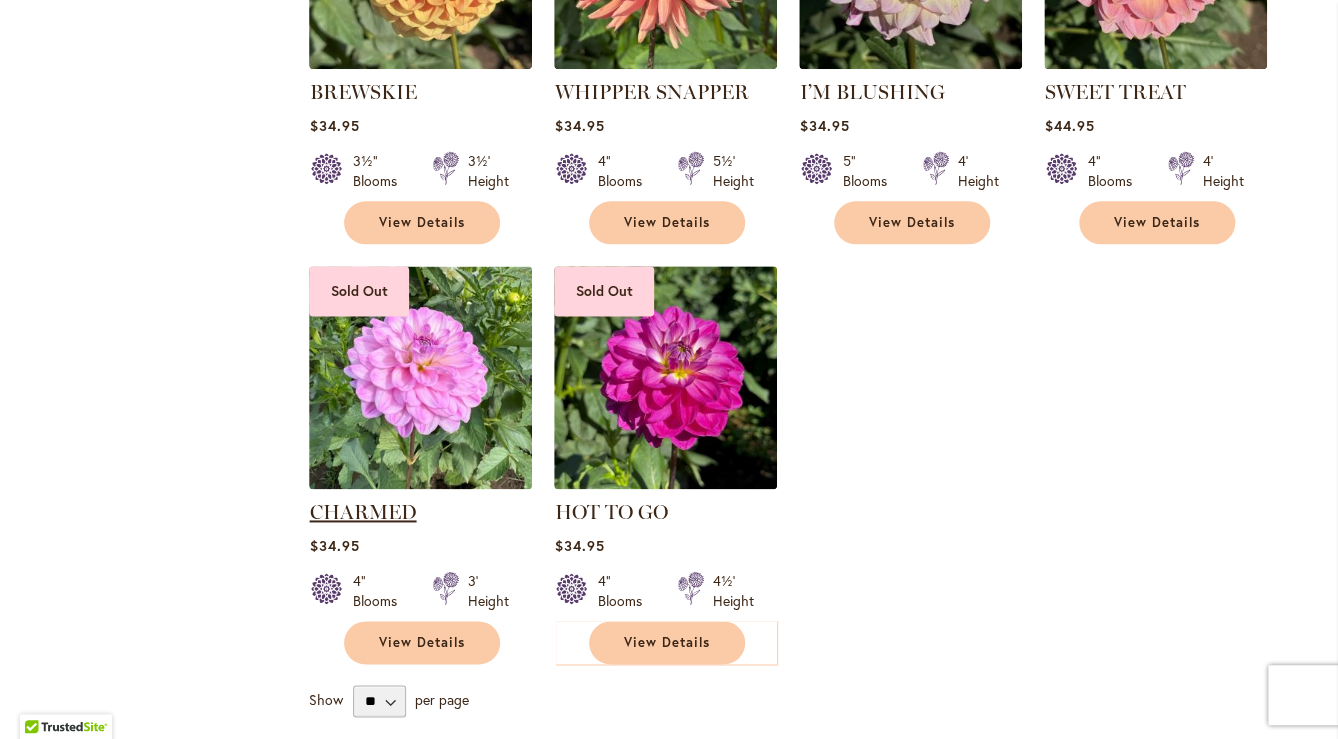 click on "CHARMED" at bounding box center [362, 512] 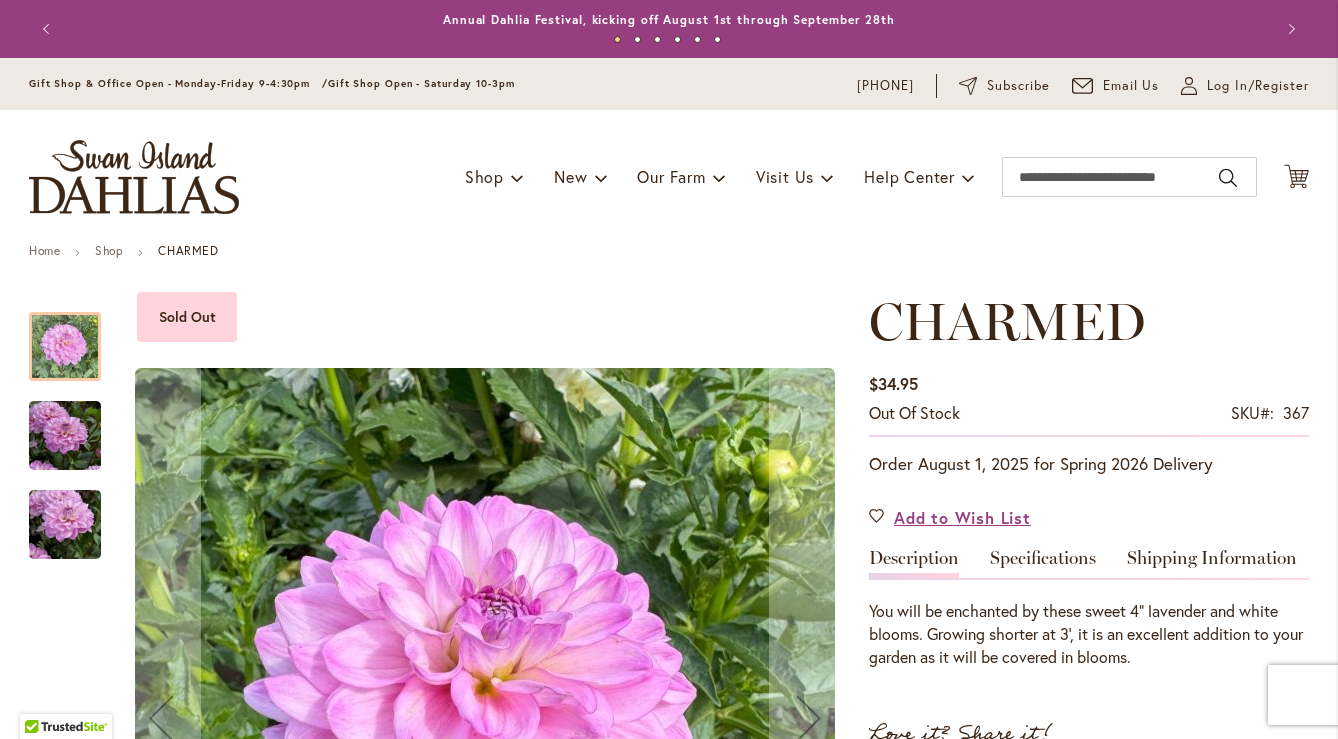 scroll, scrollTop: 0, scrollLeft: 0, axis: both 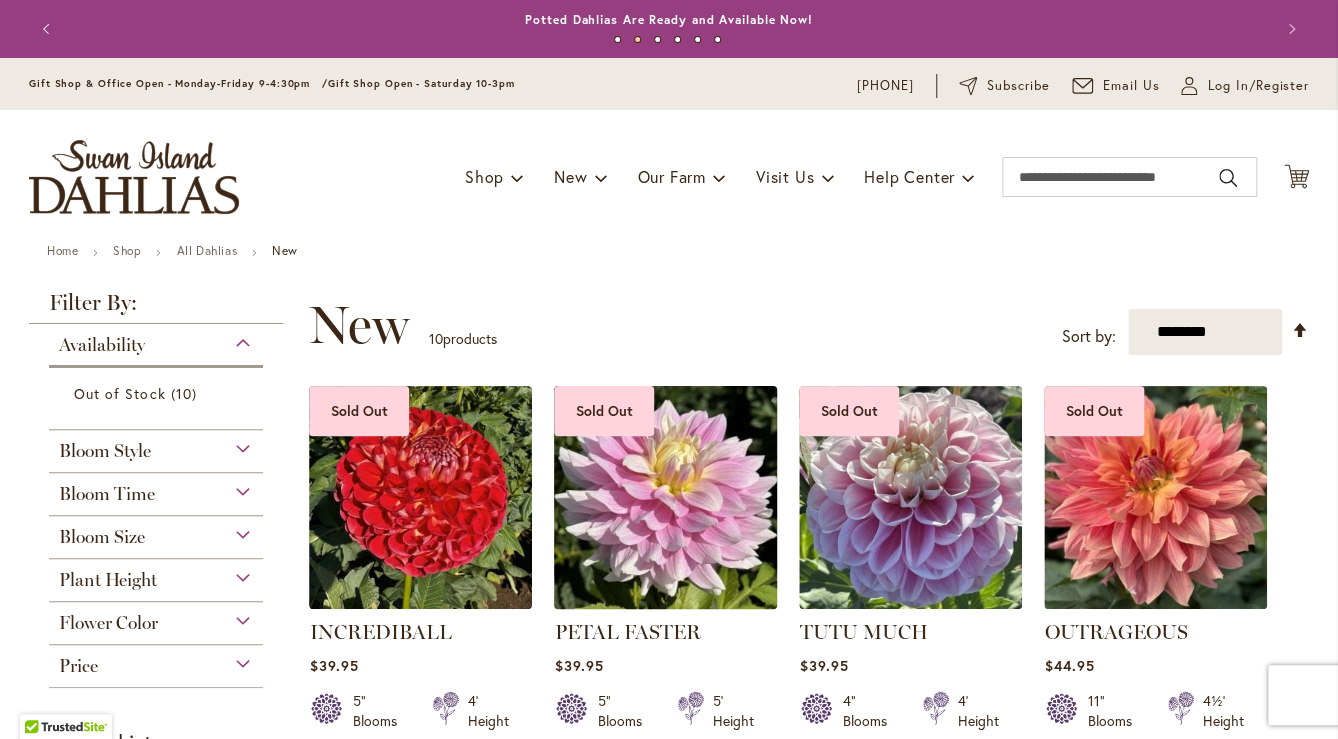 click at bounding box center [666, 497] 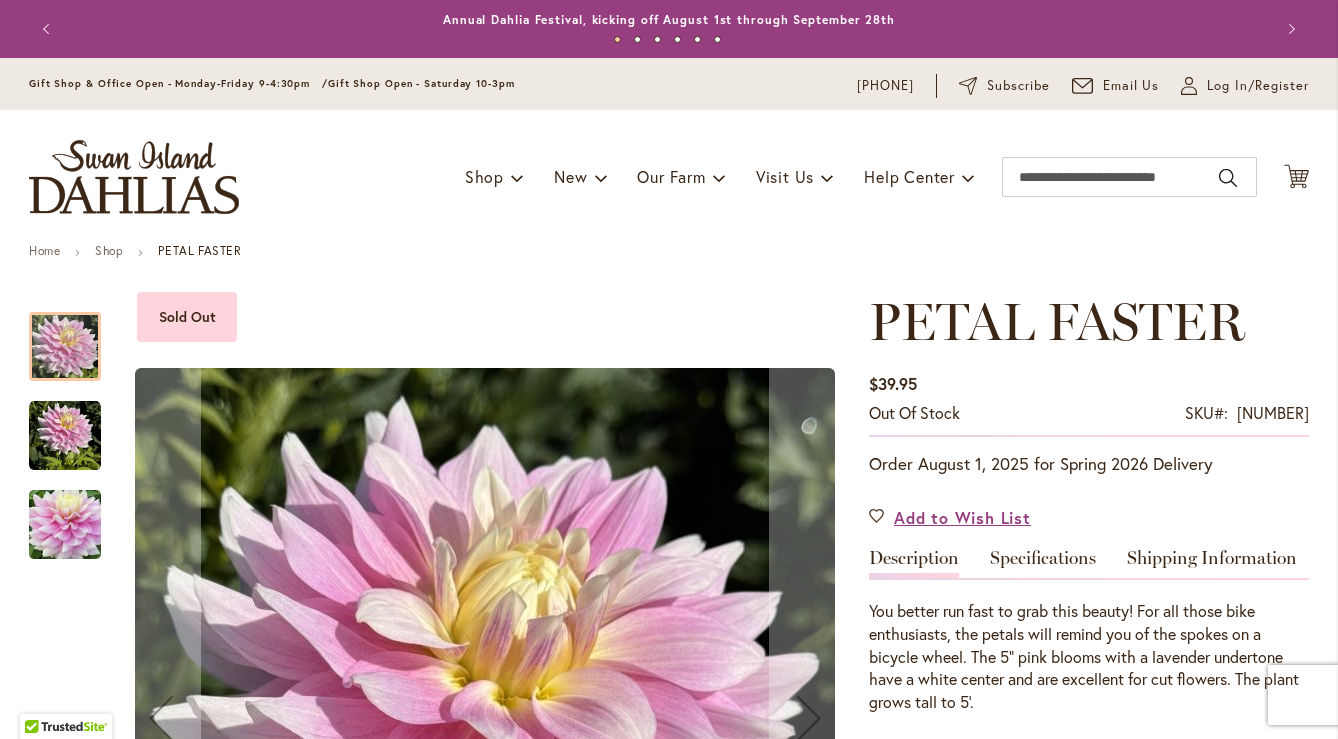scroll, scrollTop: 0, scrollLeft: 0, axis: both 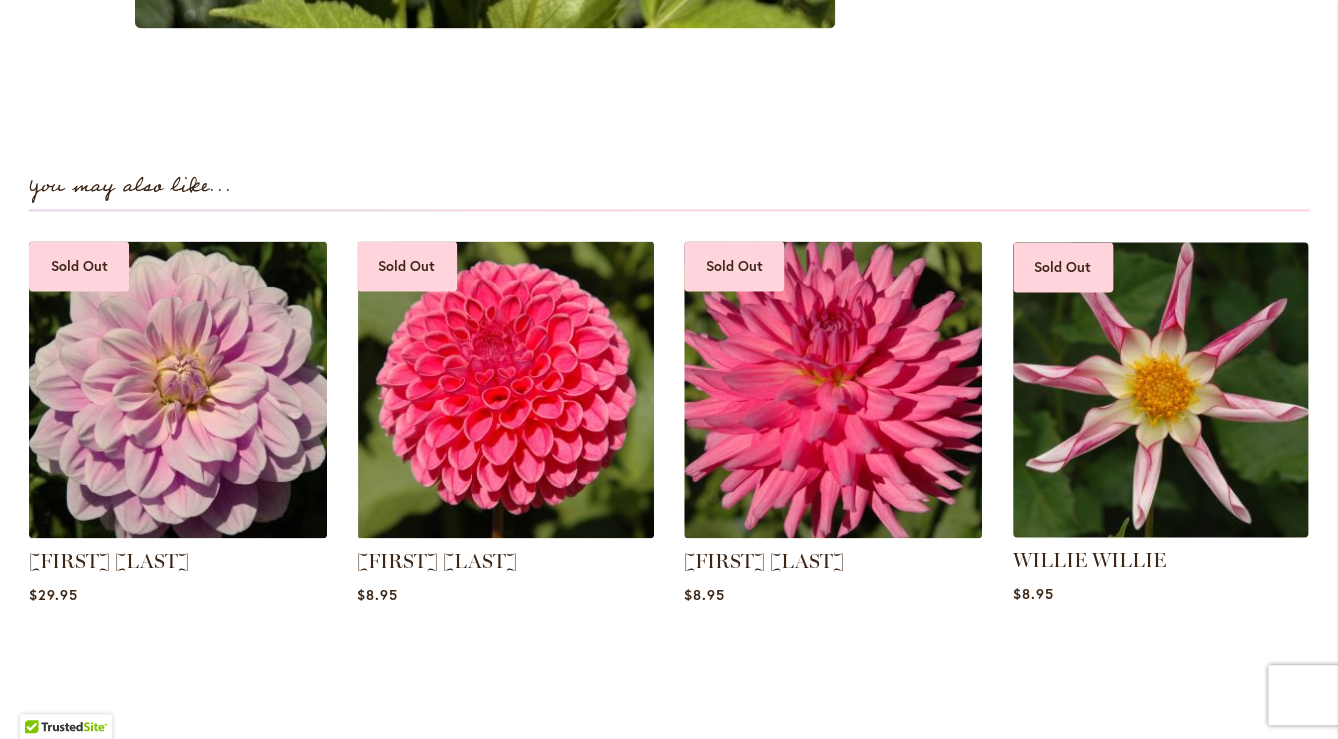click at bounding box center [1160, 389] 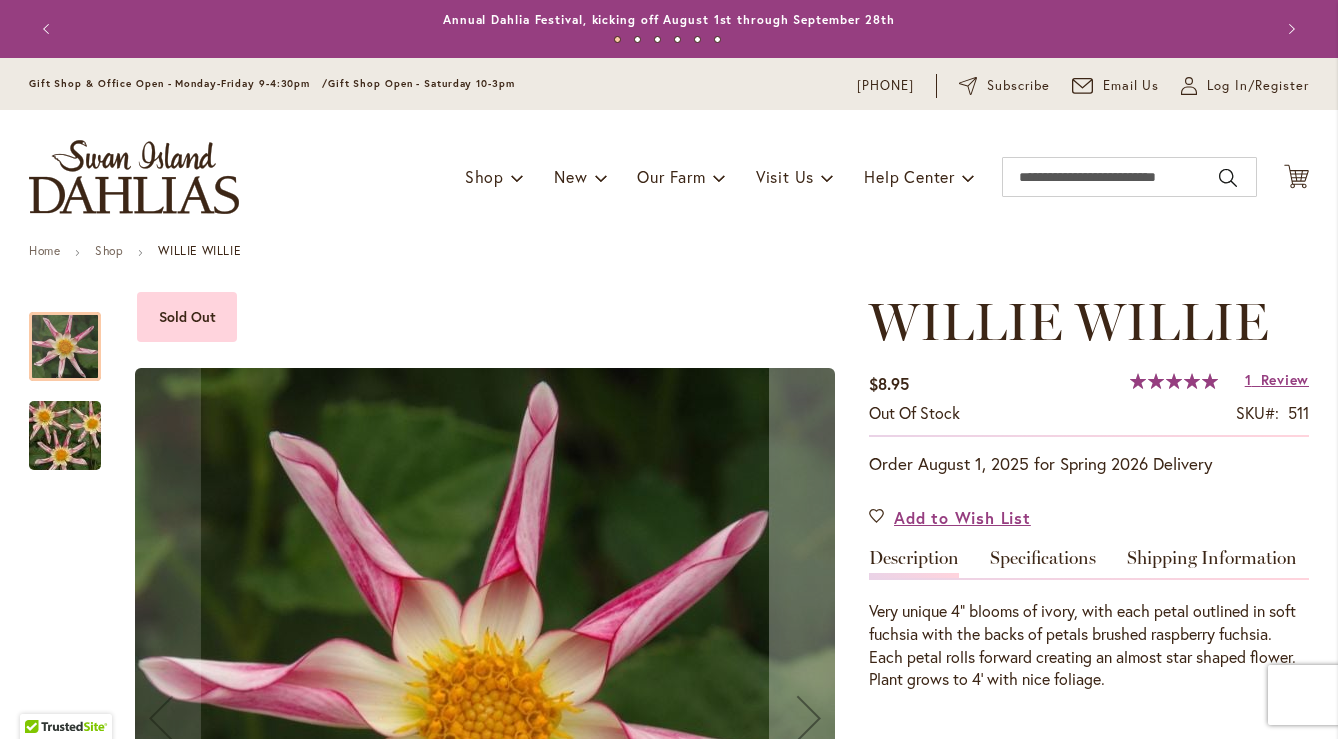 scroll, scrollTop: 0, scrollLeft: 0, axis: both 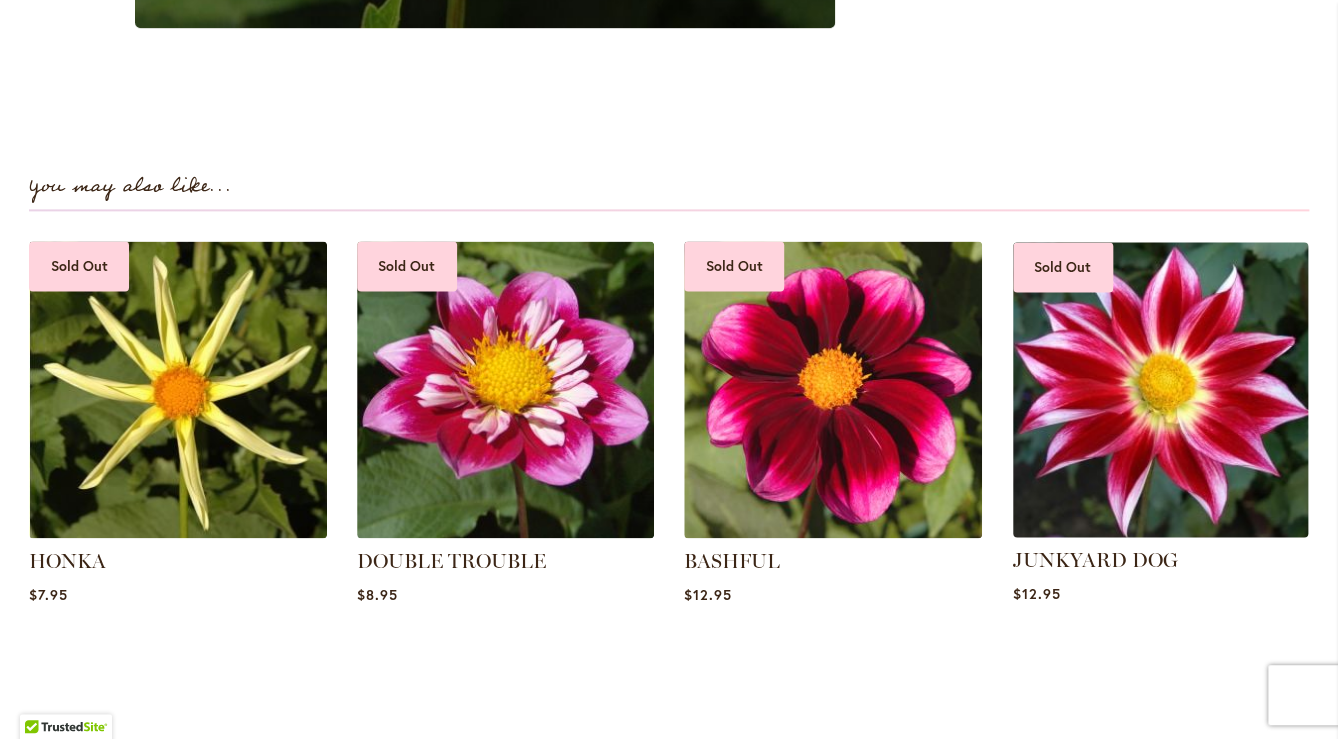 click at bounding box center [1160, 389] 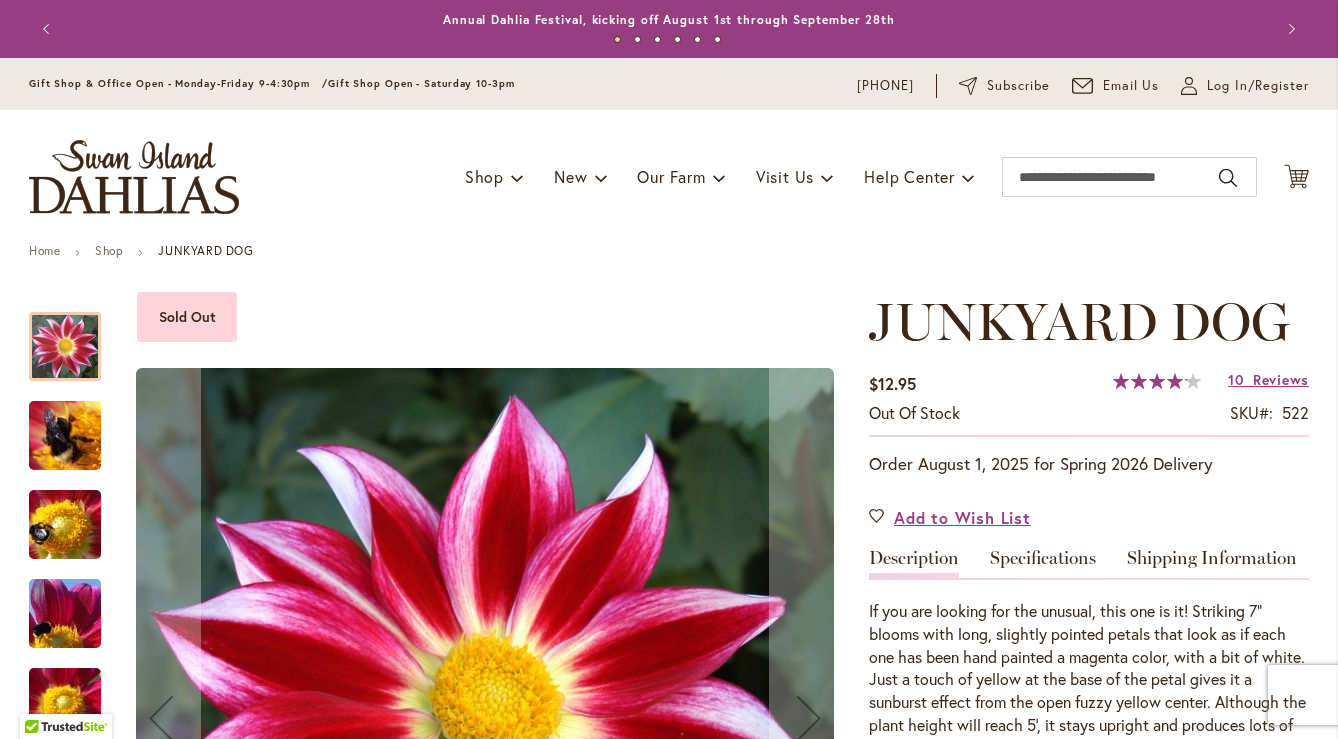 scroll, scrollTop: 0, scrollLeft: 0, axis: both 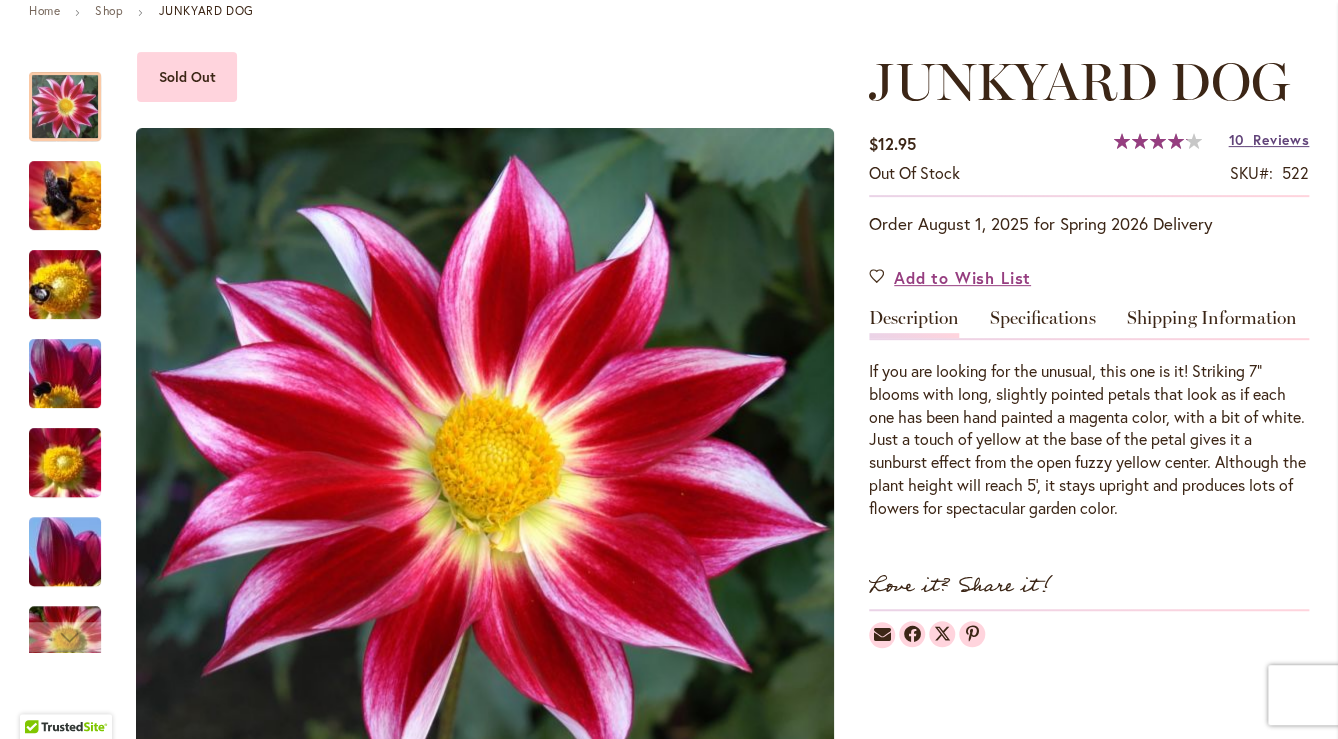 click on "Reviews" at bounding box center [1281, 140] 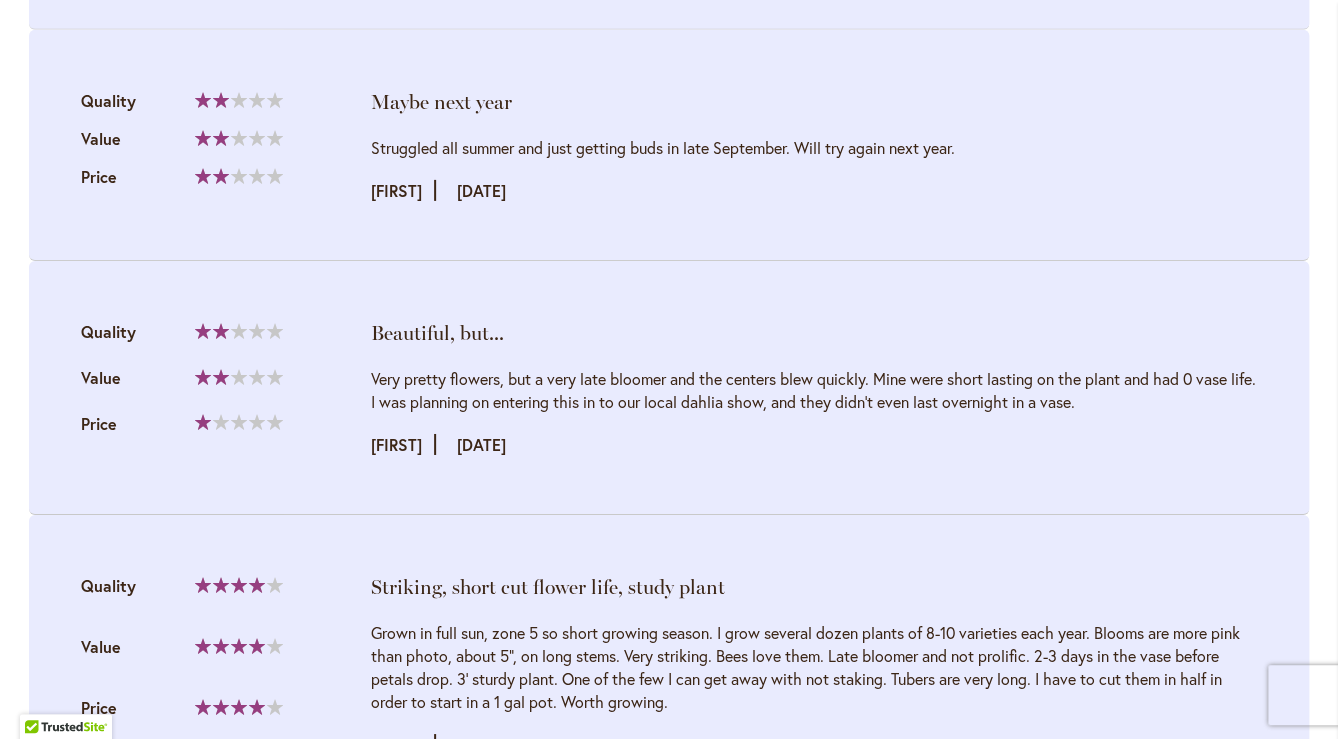 scroll, scrollTop: 2837, scrollLeft: 0, axis: vertical 